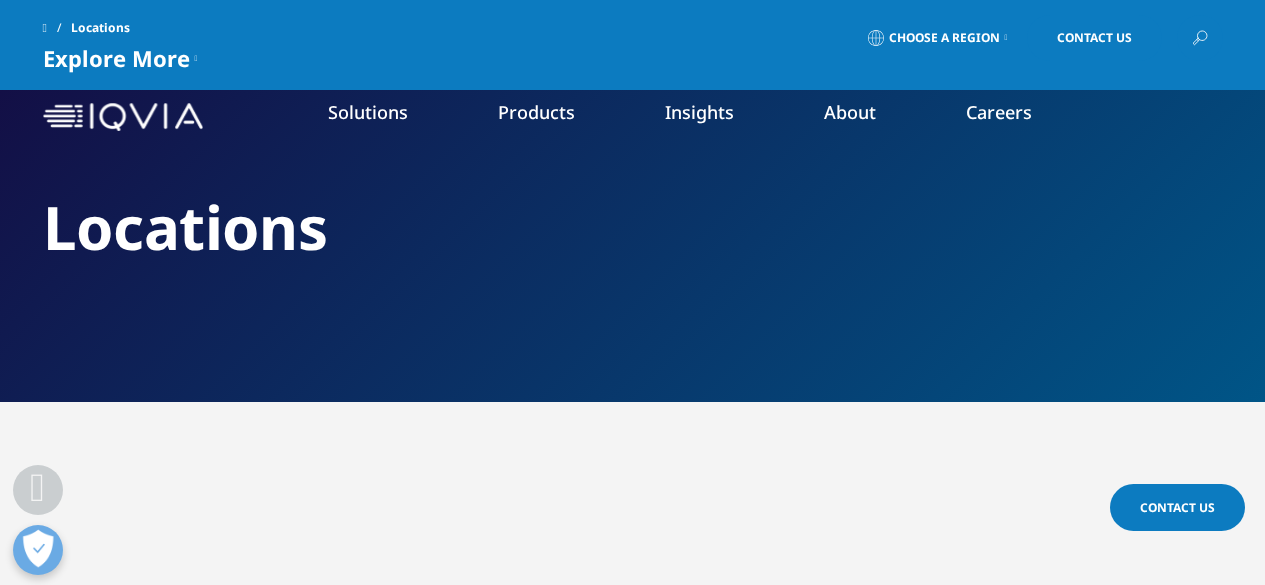 scroll, scrollTop: 520, scrollLeft: 0, axis: vertical 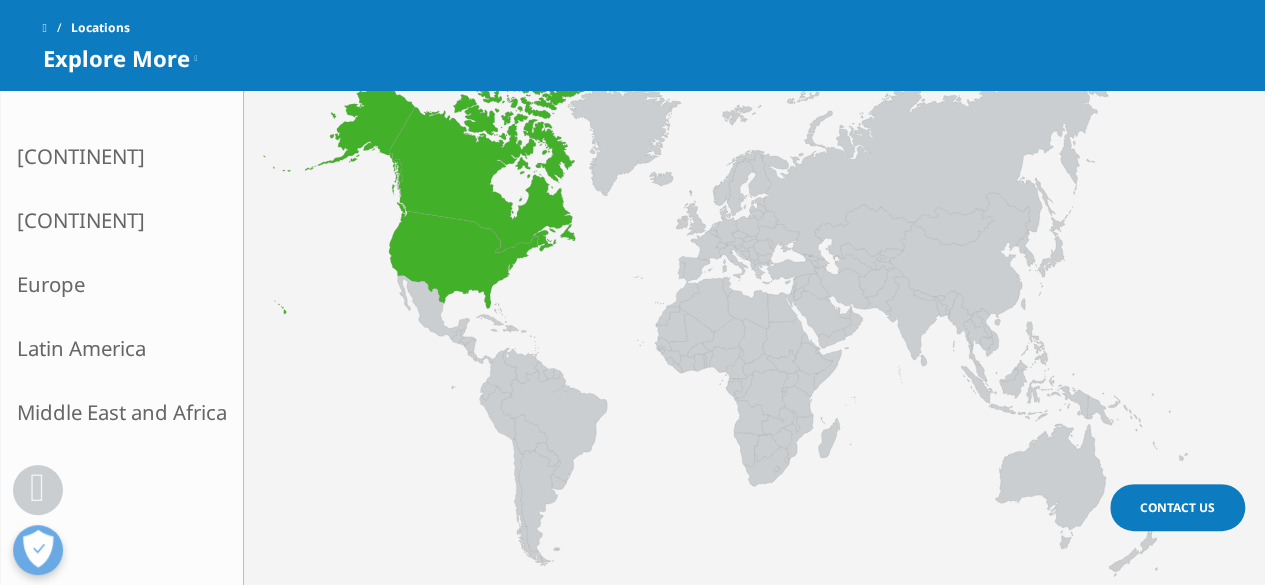 click on "North America" at bounding box center [122, 156] 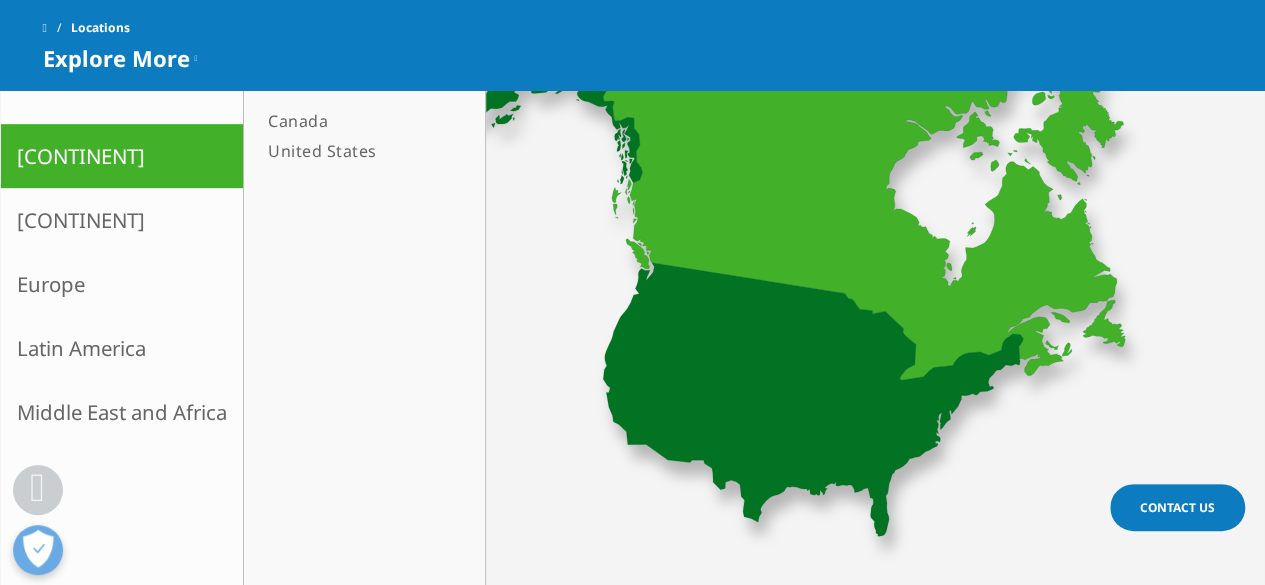 click on "United States" at bounding box center [354, 151] 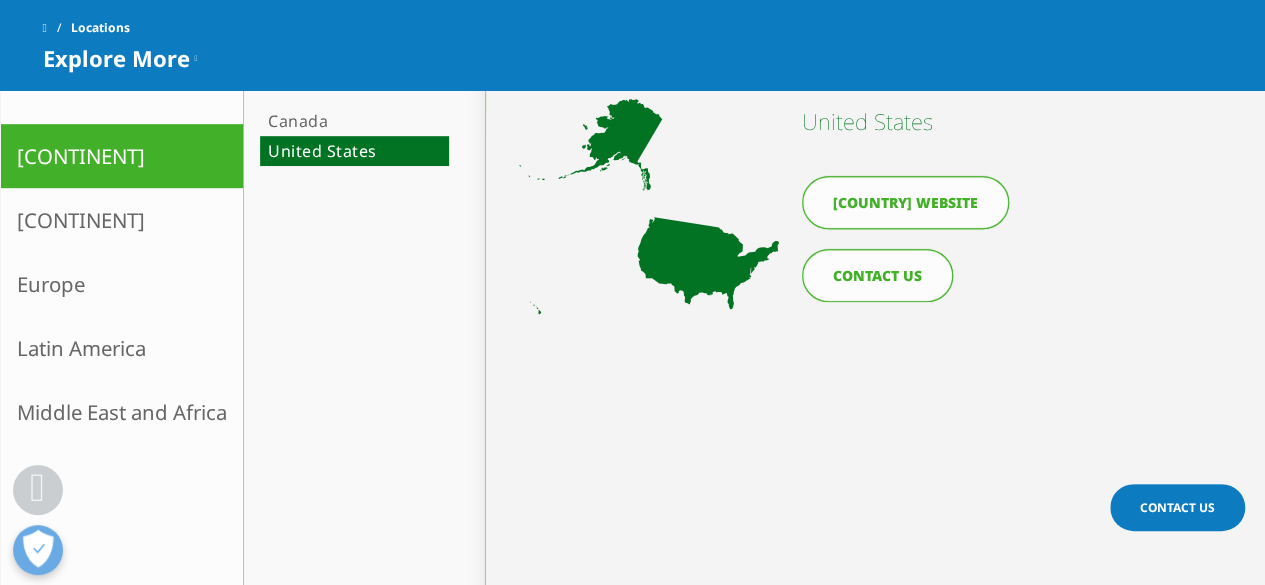 click on "CONTACT US" at bounding box center (877, 275) 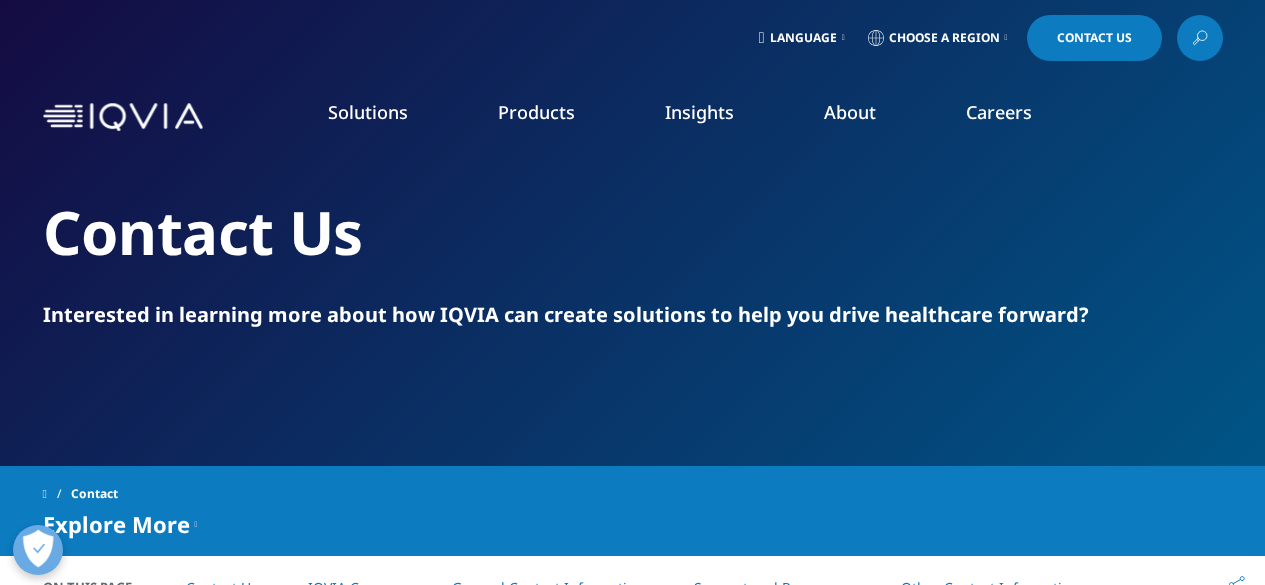 scroll, scrollTop: 0, scrollLeft: 0, axis: both 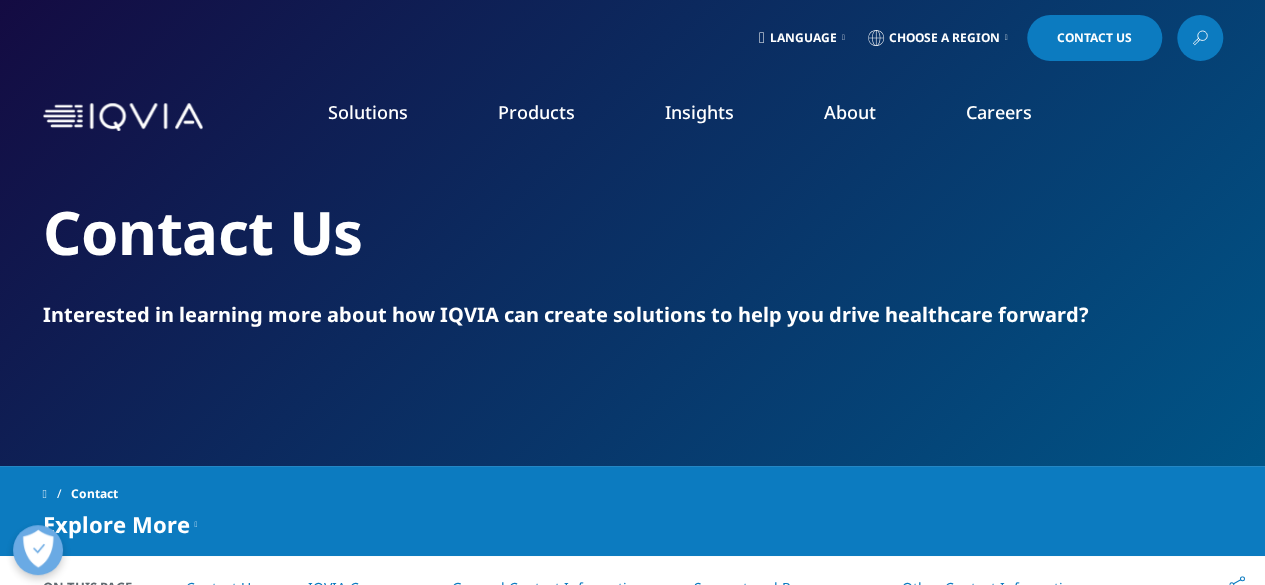 click on "Contact Us
Interested in learning more about how IQVIA can create solutions to help you drive healthcare forward?" at bounding box center (633, 262) 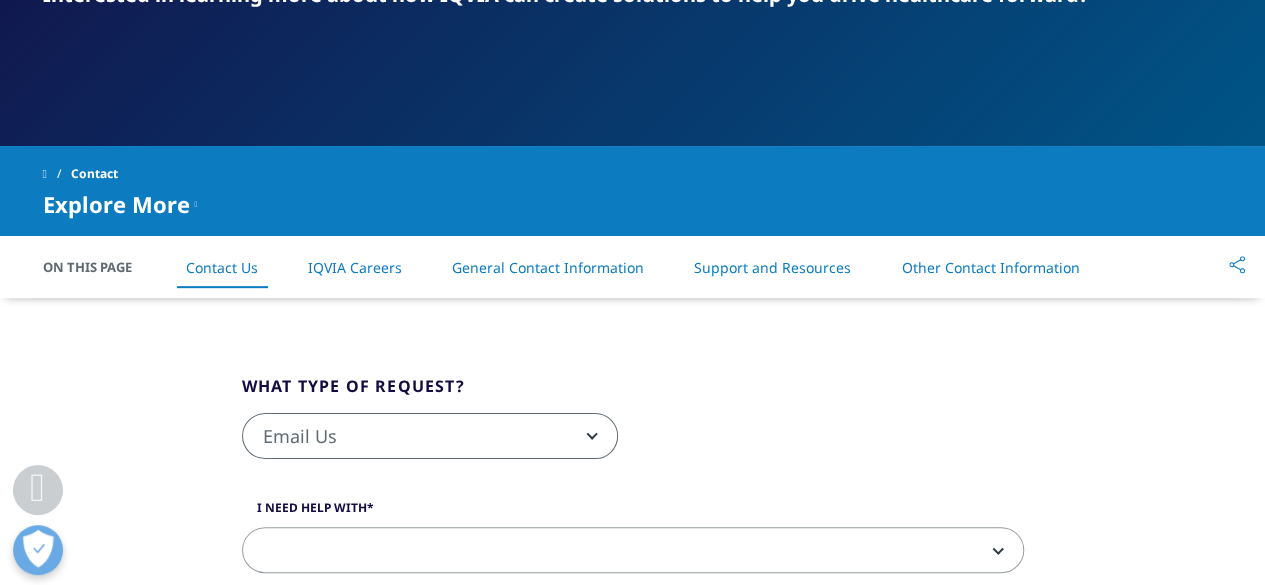 scroll, scrollTop: 360, scrollLeft: 0, axis: vertical 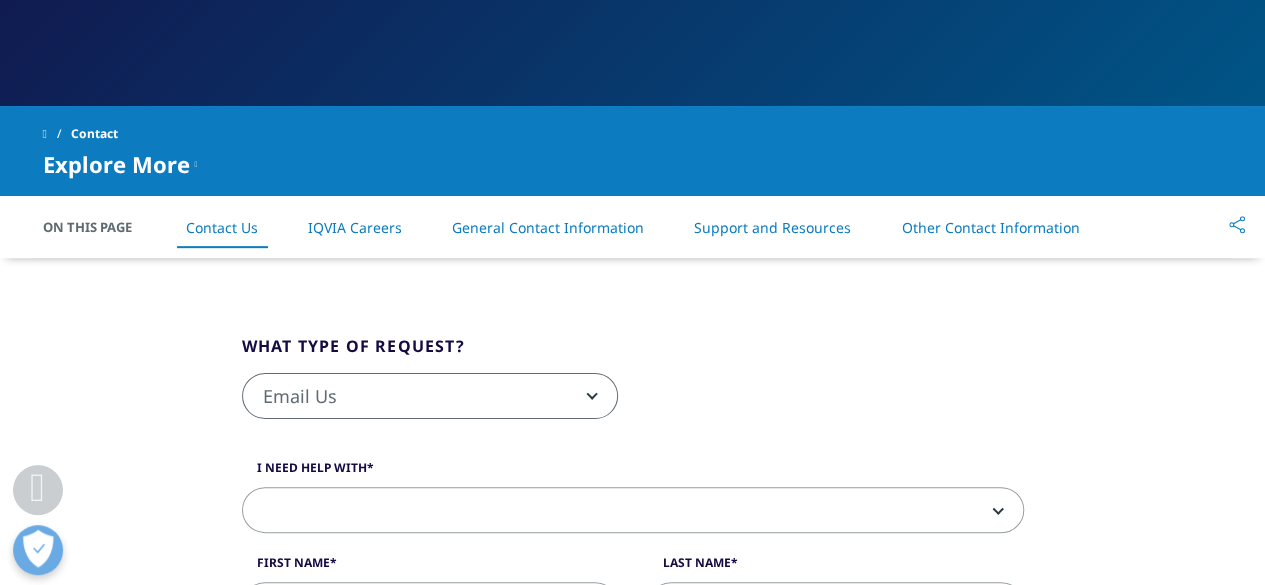 click on "General Contact Information" at bounding box center [548, 227] 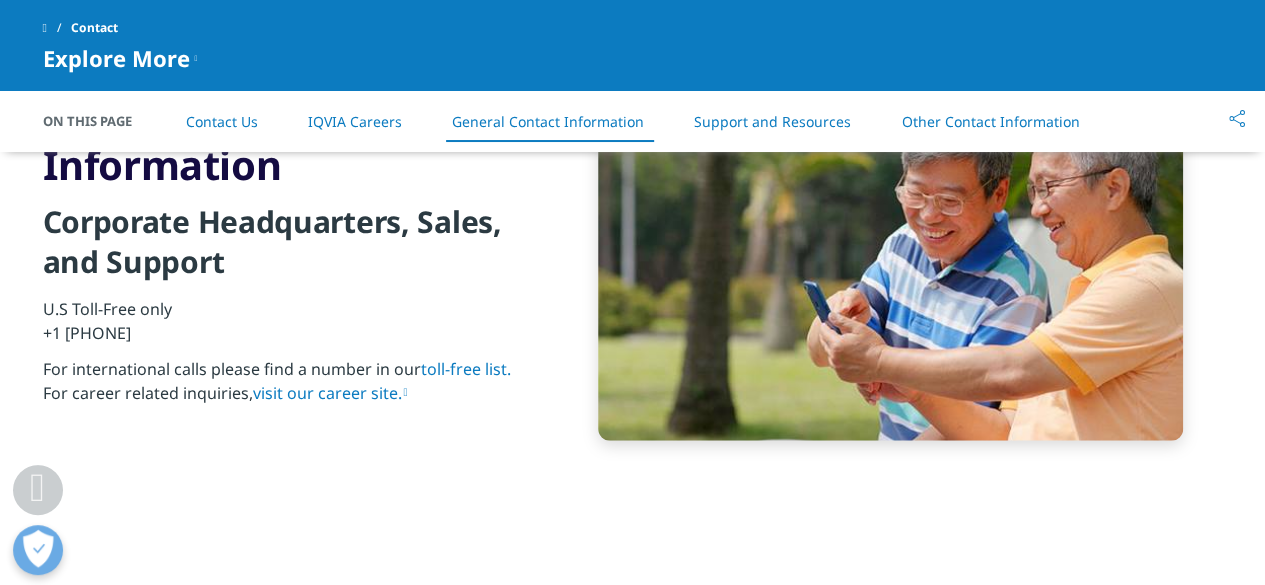 scroll, scrollTop: 2255, scrollLeft: 0, axis: vertical 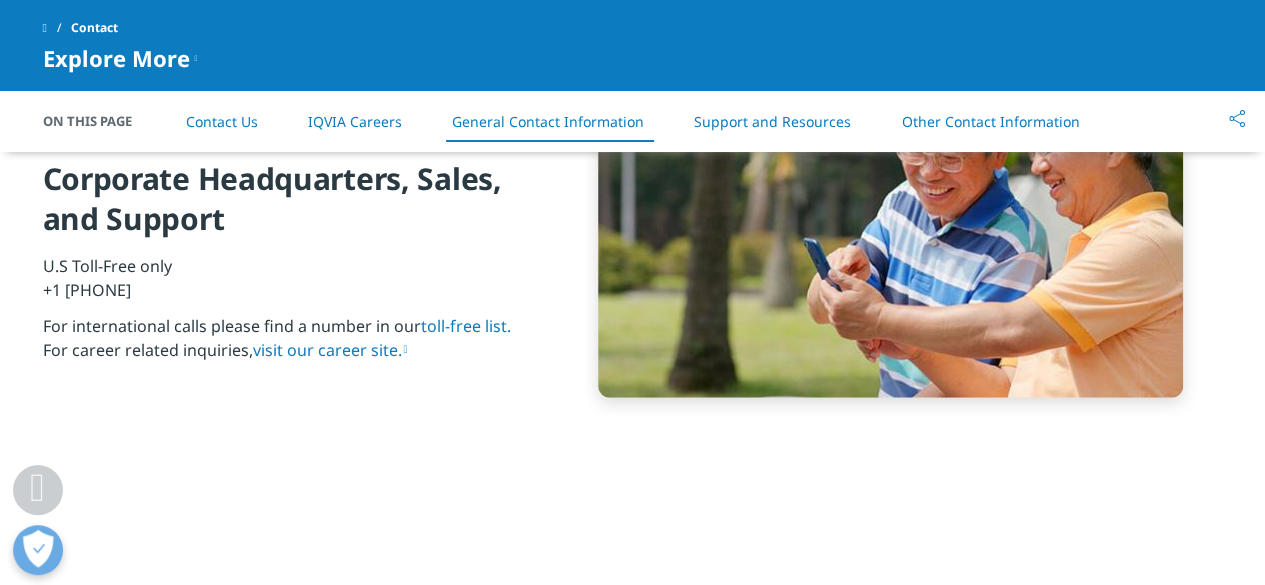 click on "IQVIA Careers" at bounding box center [355, 121] 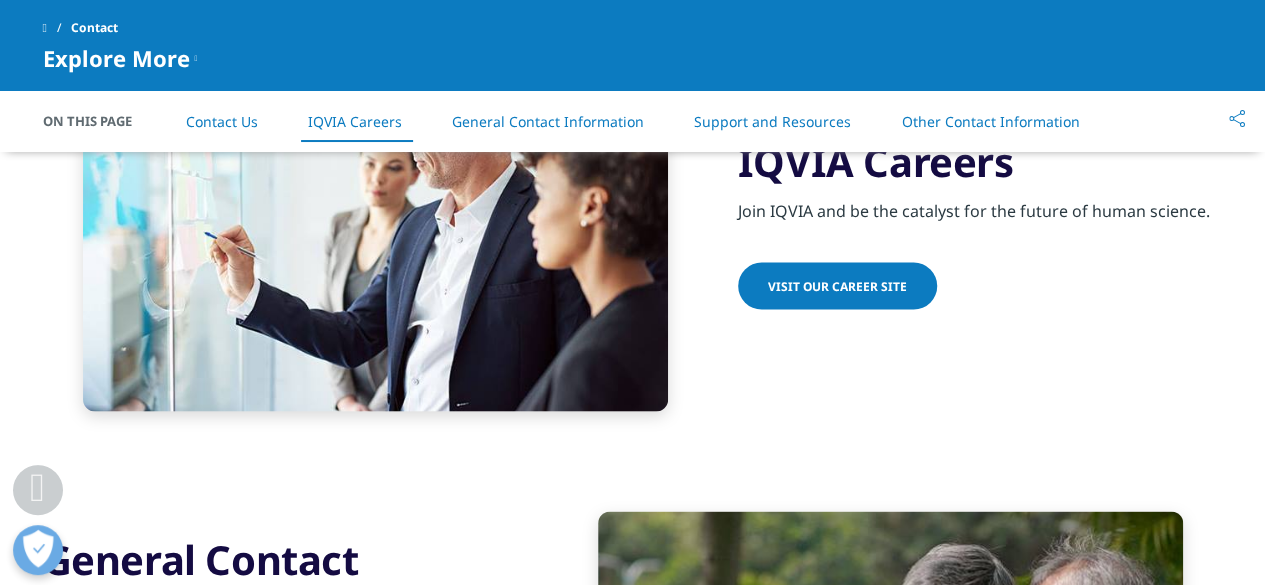 scroll, scrollTop: 1691, scrollLeft: 0, axis: vertical 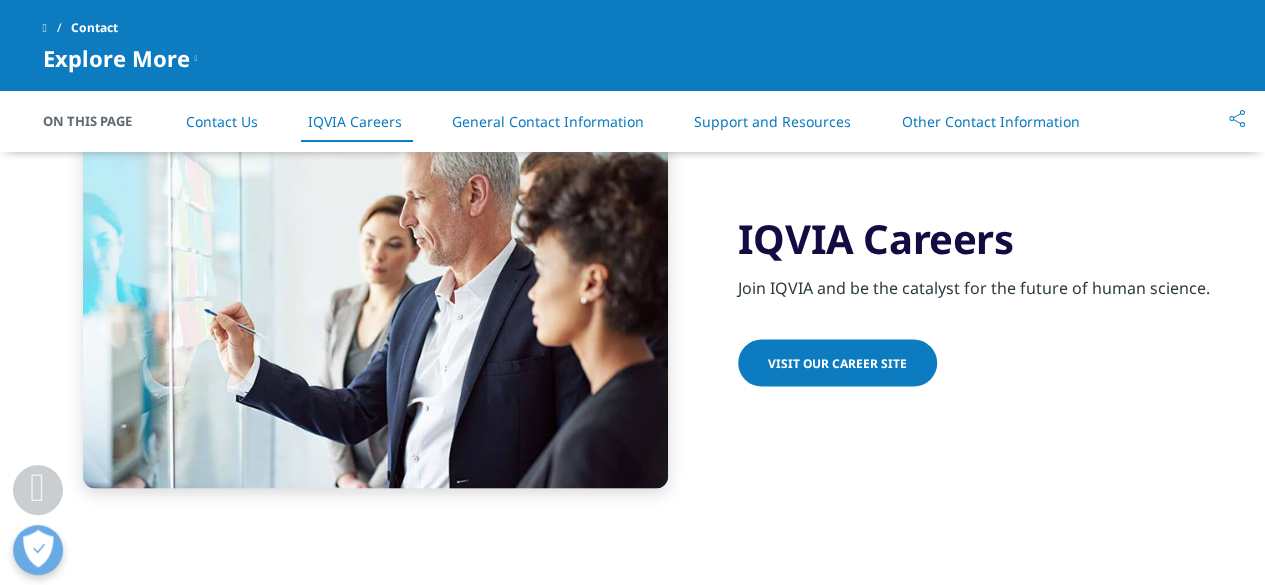click on "Other Contact Information" at bounding box center (990, 121) 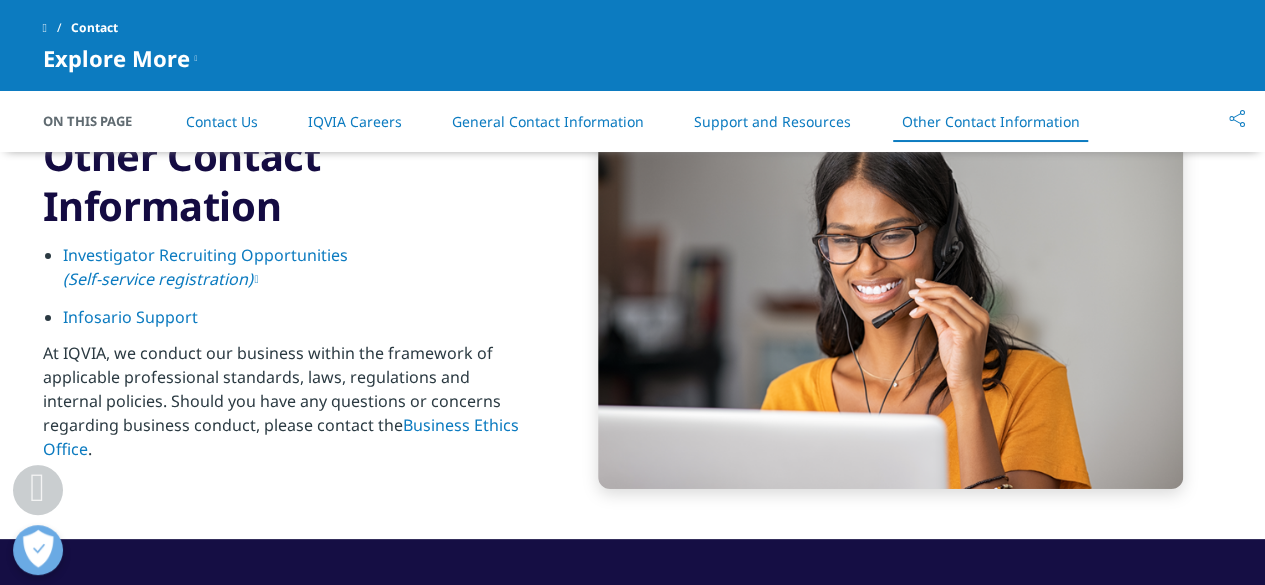 scroll, scrollTop: 3113, scrollLeft: 0, axis: vertical 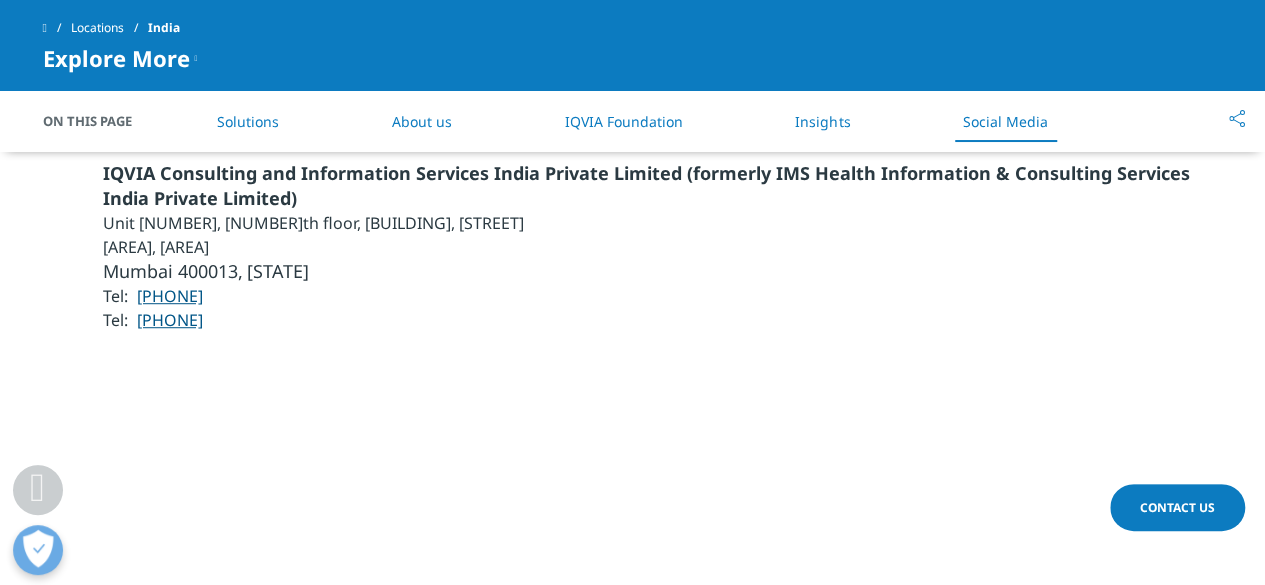 drag, startPoint x: 297, startPoint y: 225, endPoint x: 307, endPoint y: 243, distance: 20.59126 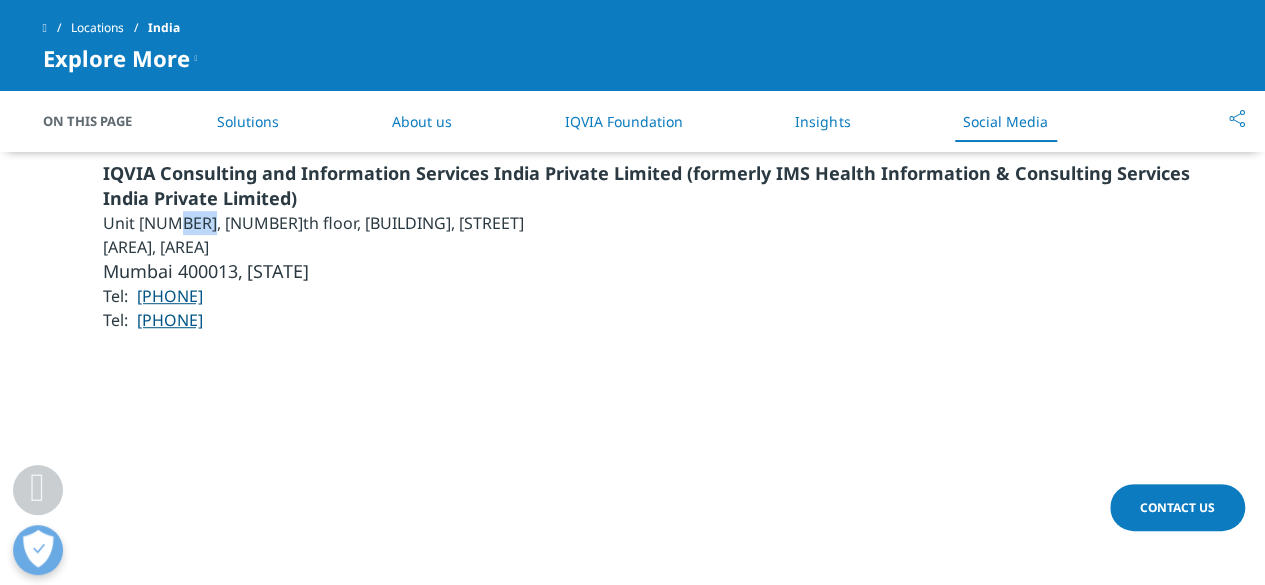 click on "Unit [NUMBER], [NUMBER]th floor, [BUILDING], [STREET]" at bounding box center (663, 223) 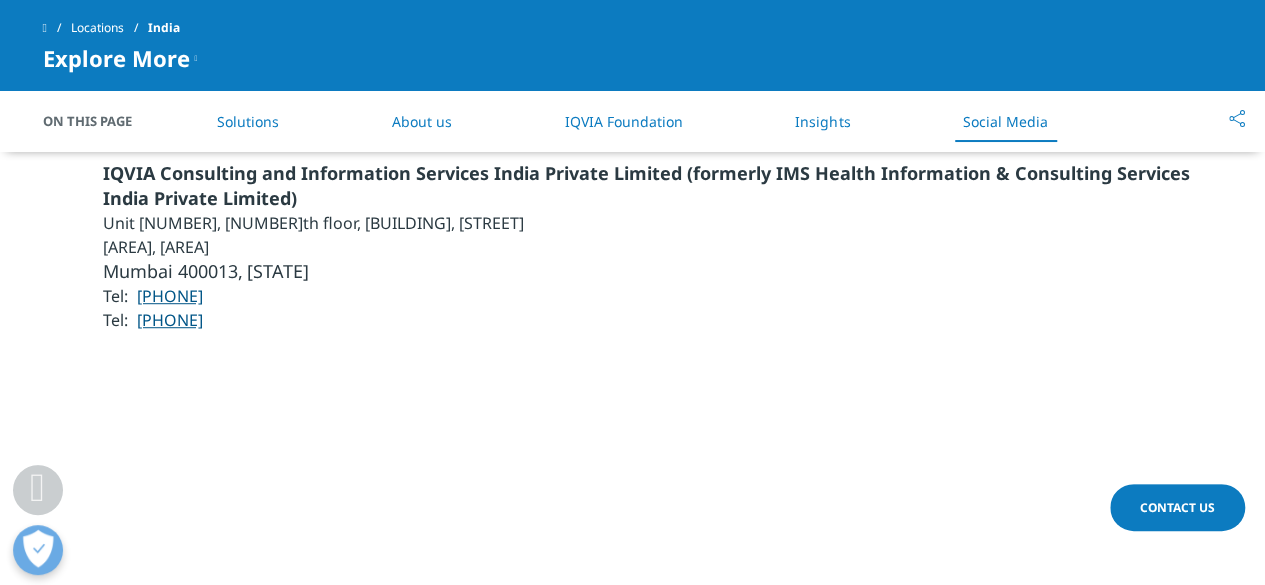click on "Mumbai 400013," at bounding box center [173, 271] 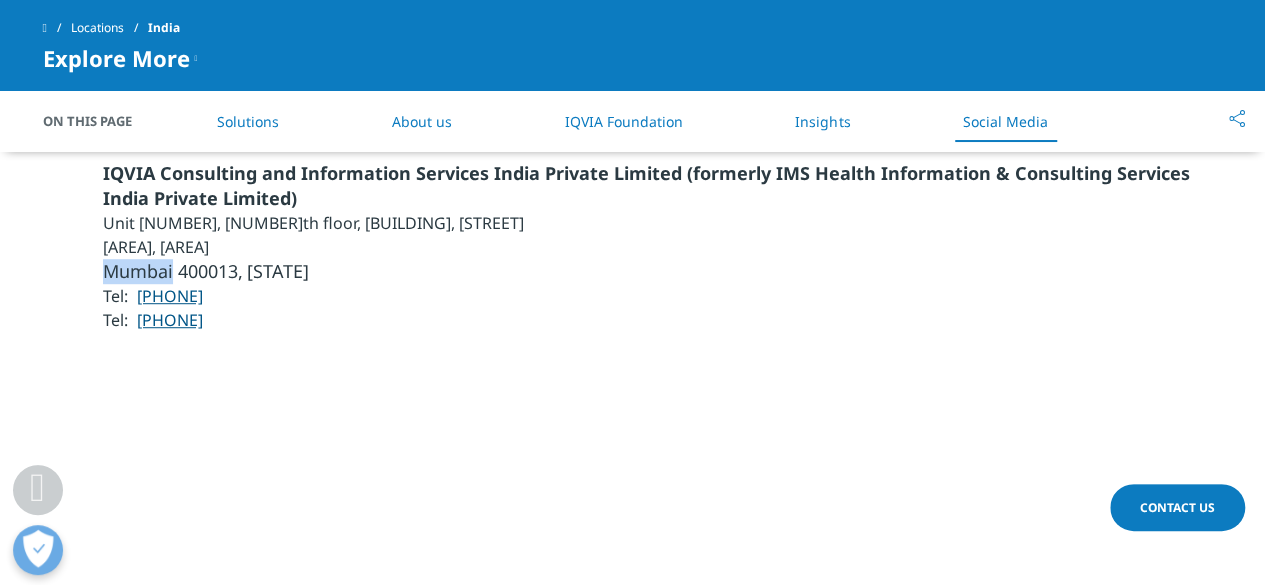 copy on "[CITY]" 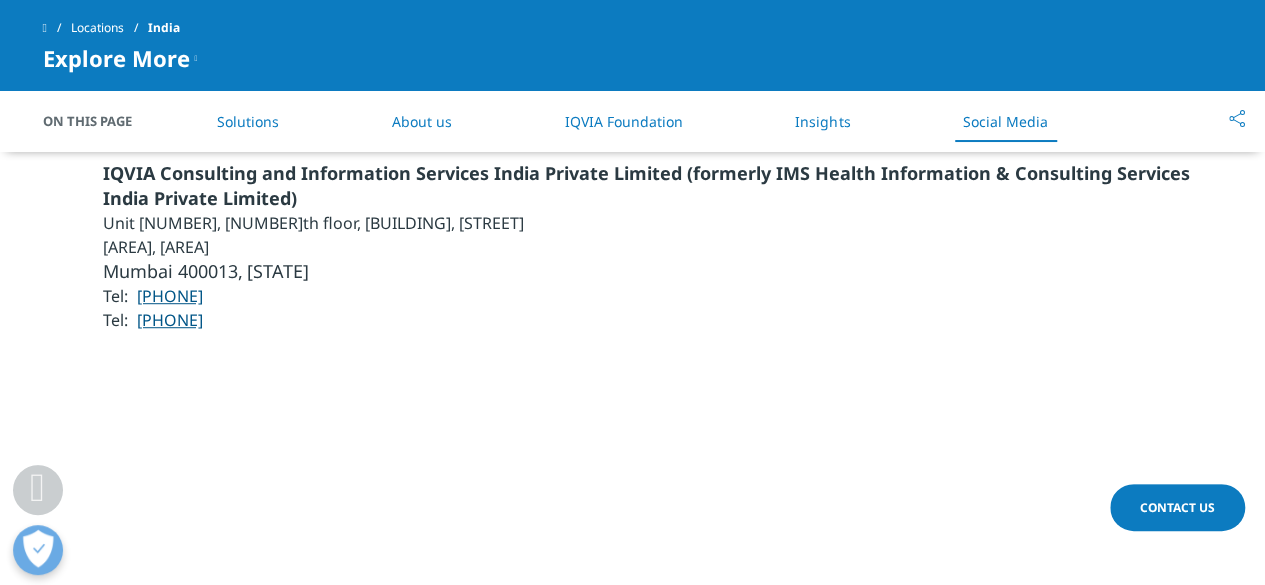 click on "Tel:
[PHONE]" at bounding box center [663, 296] 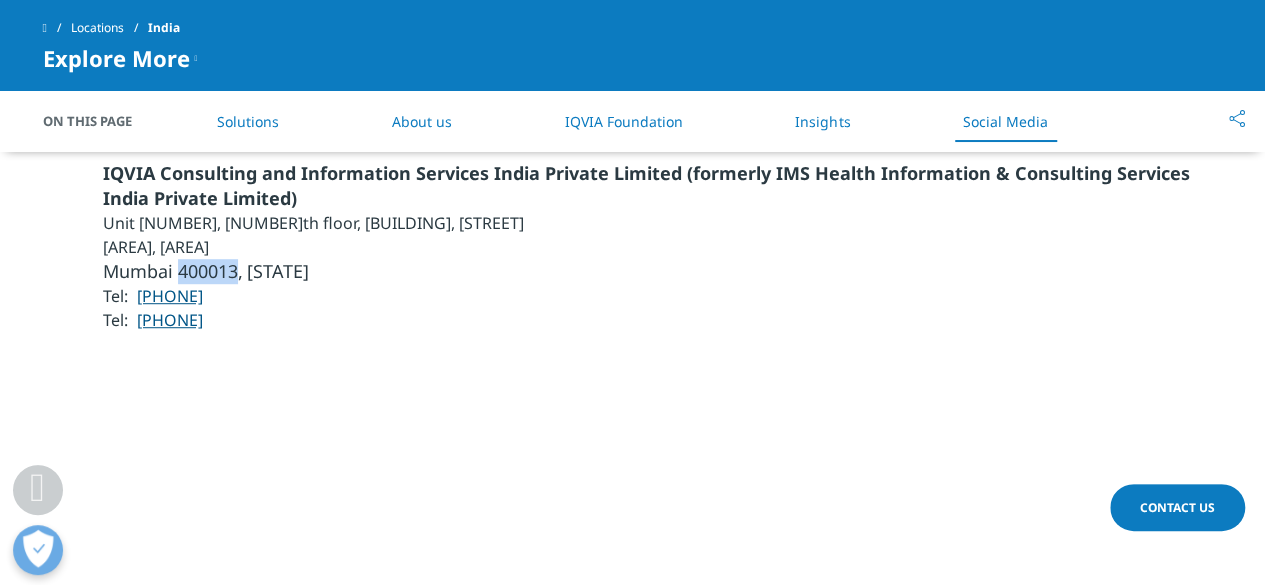 copy on "[POSTAL_CODE]" 